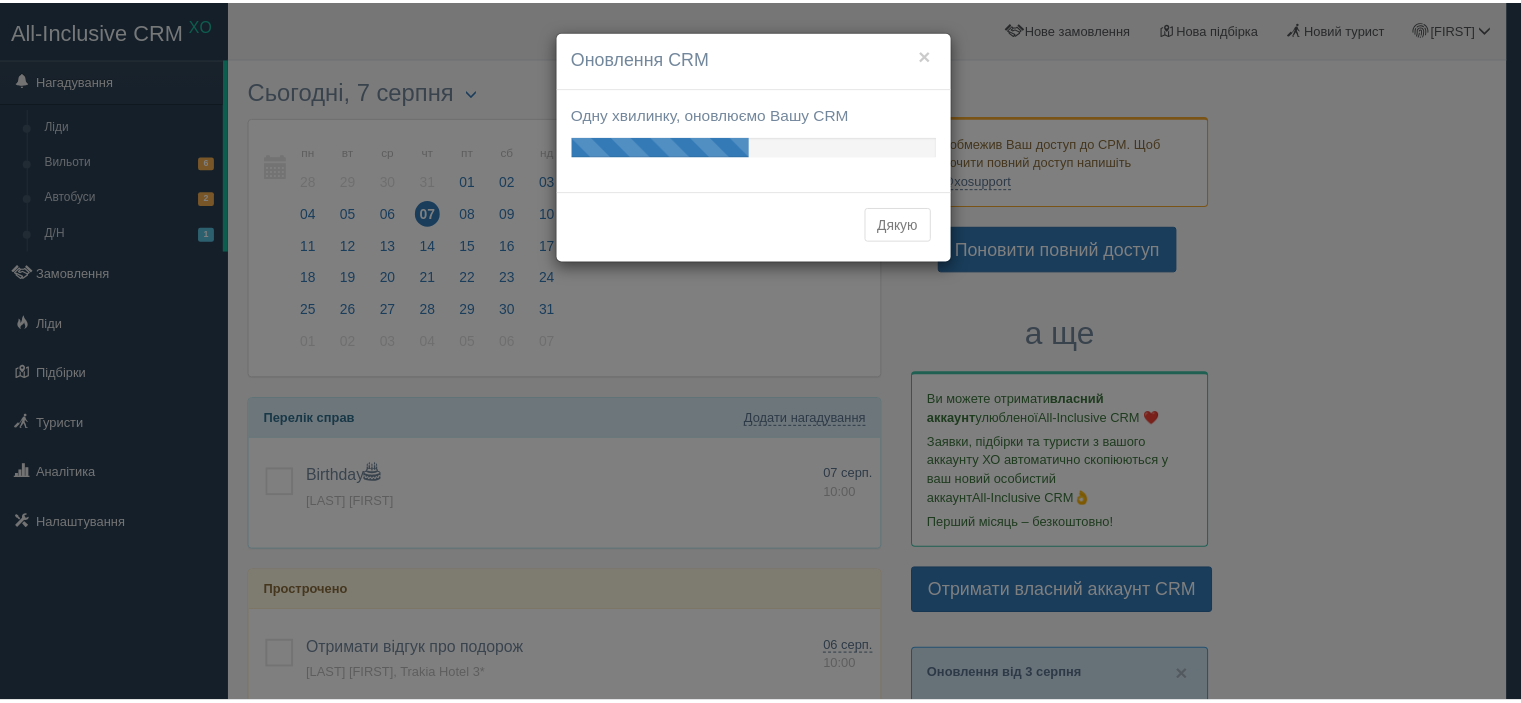 scroll, scrollTop: 0, scrollLeft: 0, axis: both 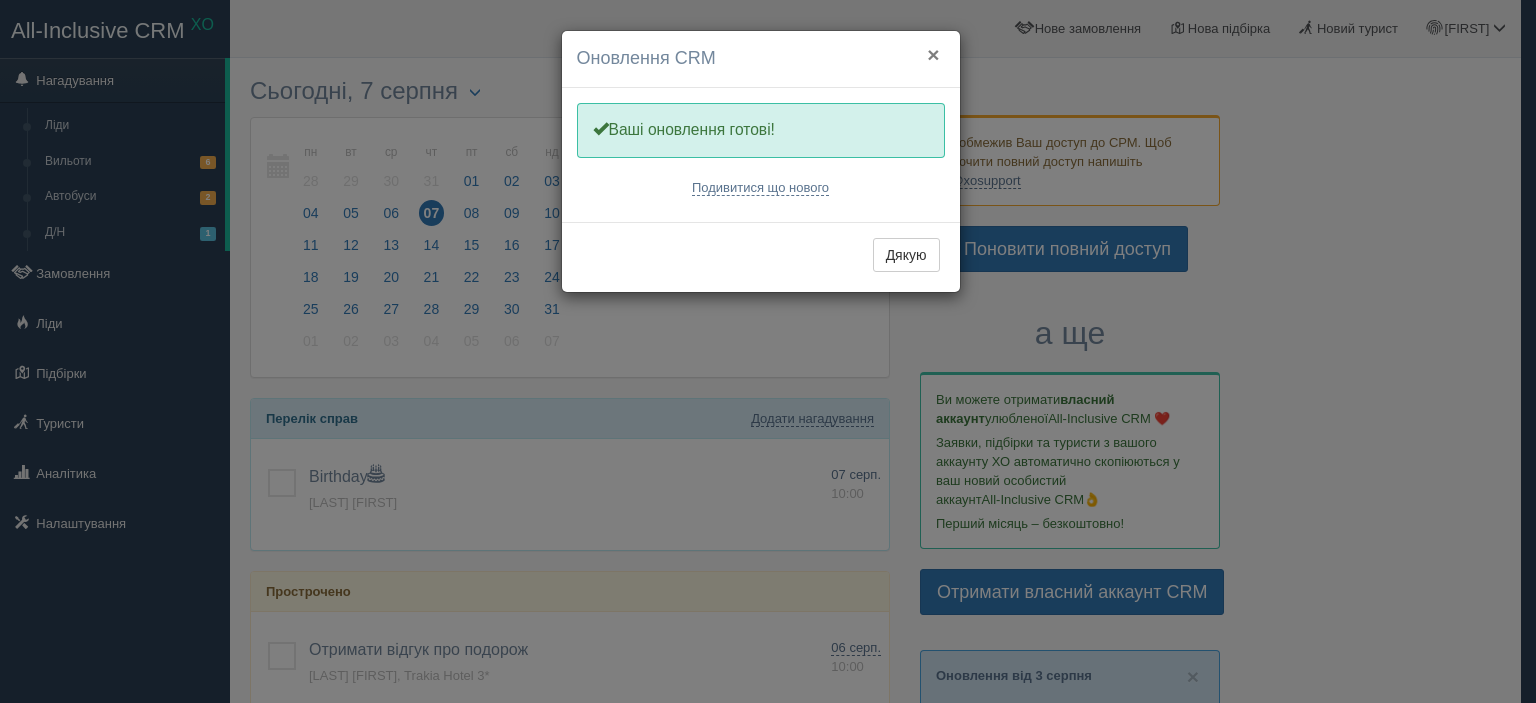 click on "×" at bounding box center [933, 54] 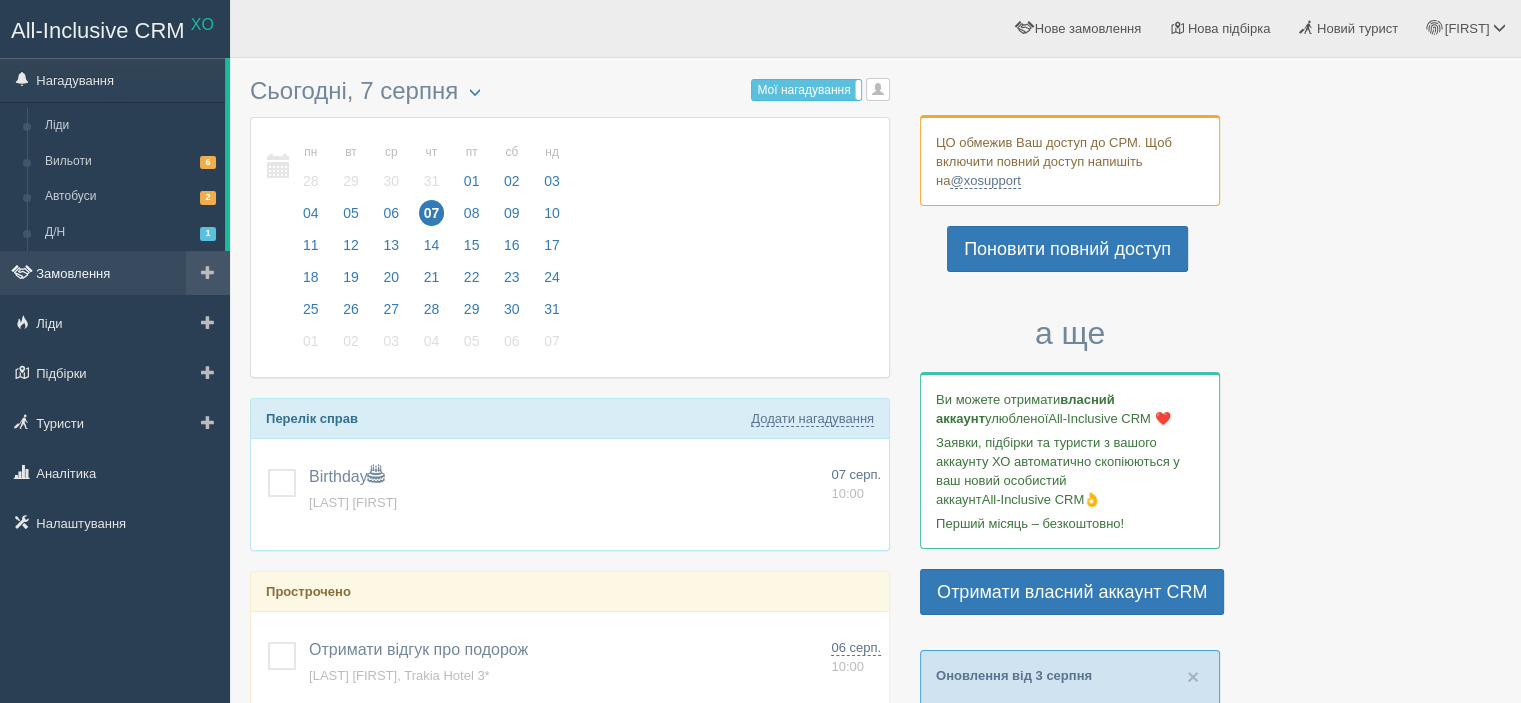 click on "Замовлення" at bounding box center (115, 273) 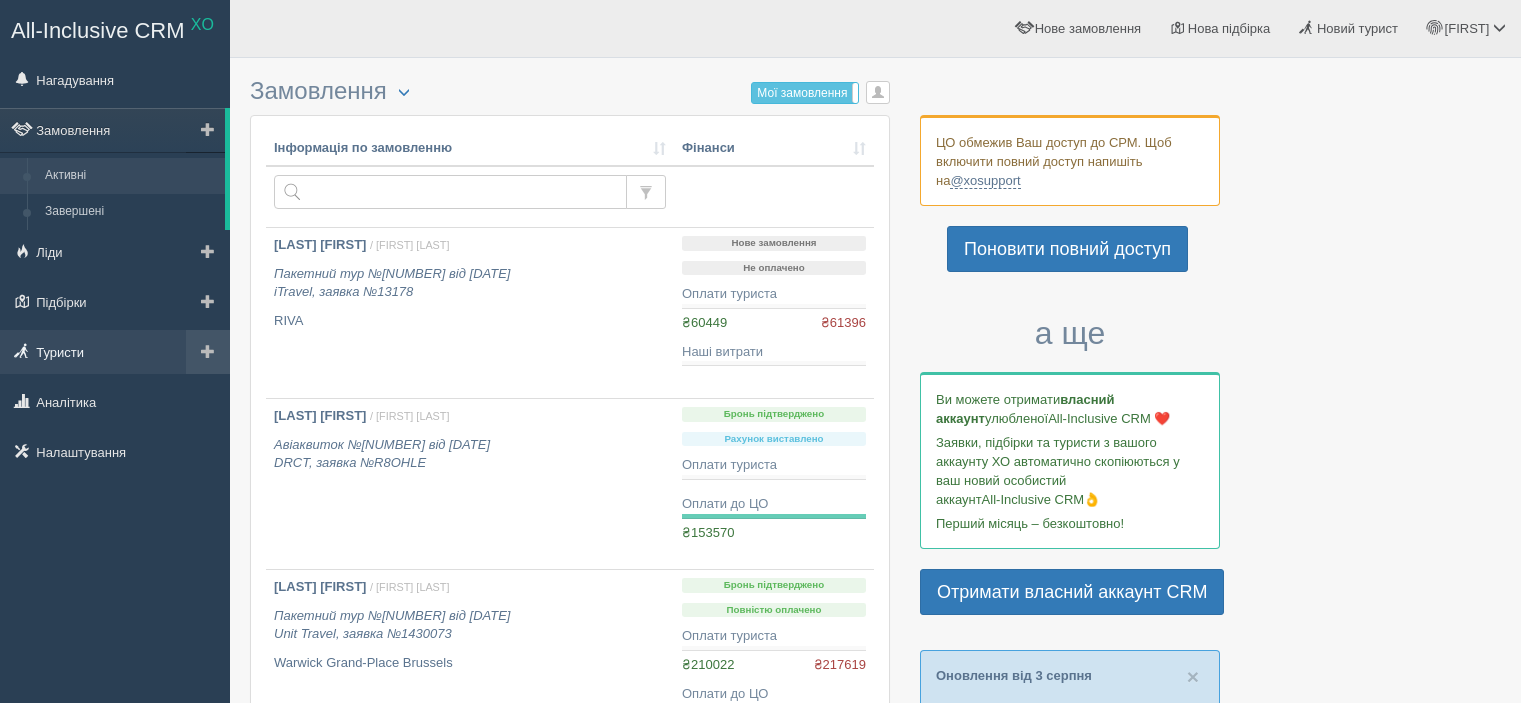 scroll, scrollTop: 0, scrollLeft: 0, axis: both 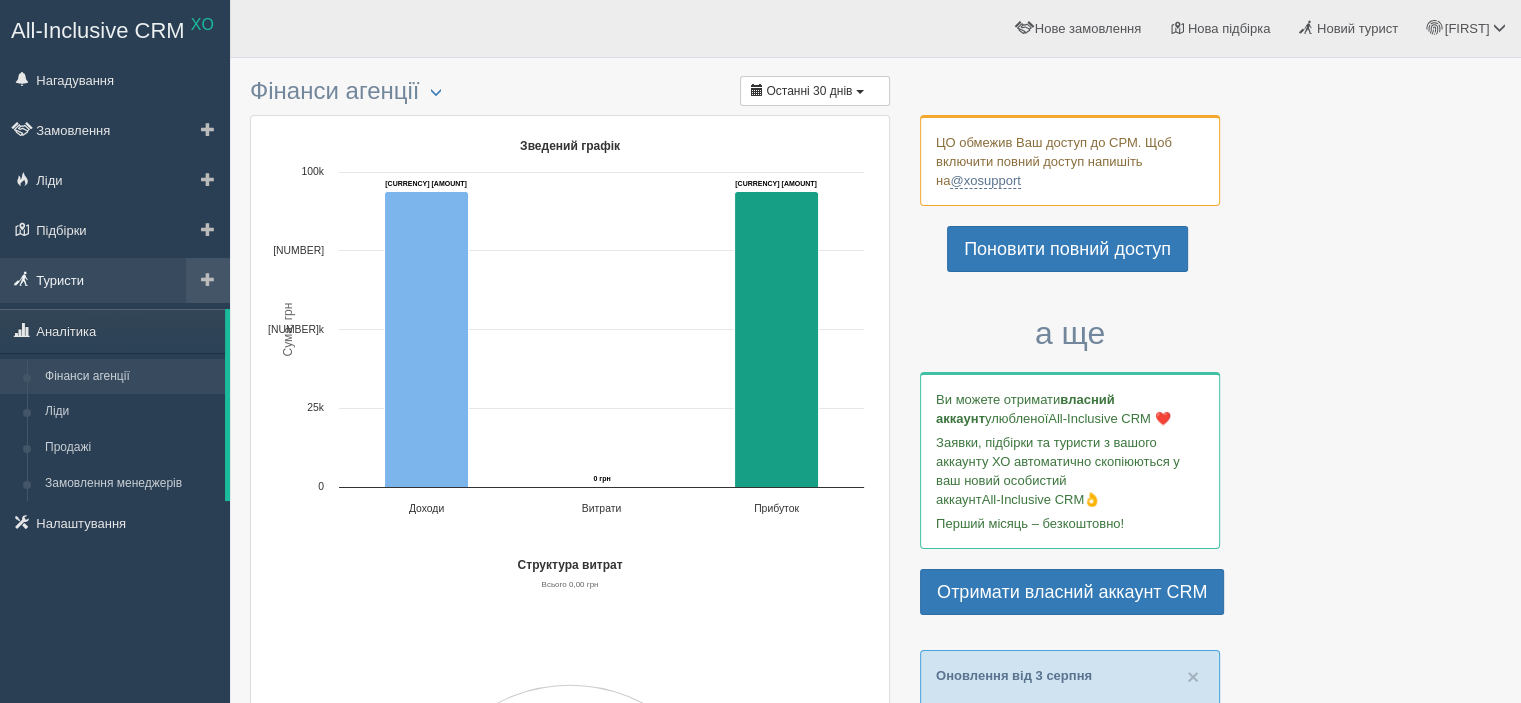 click on "Туристи" at bounding box center (115, 280) 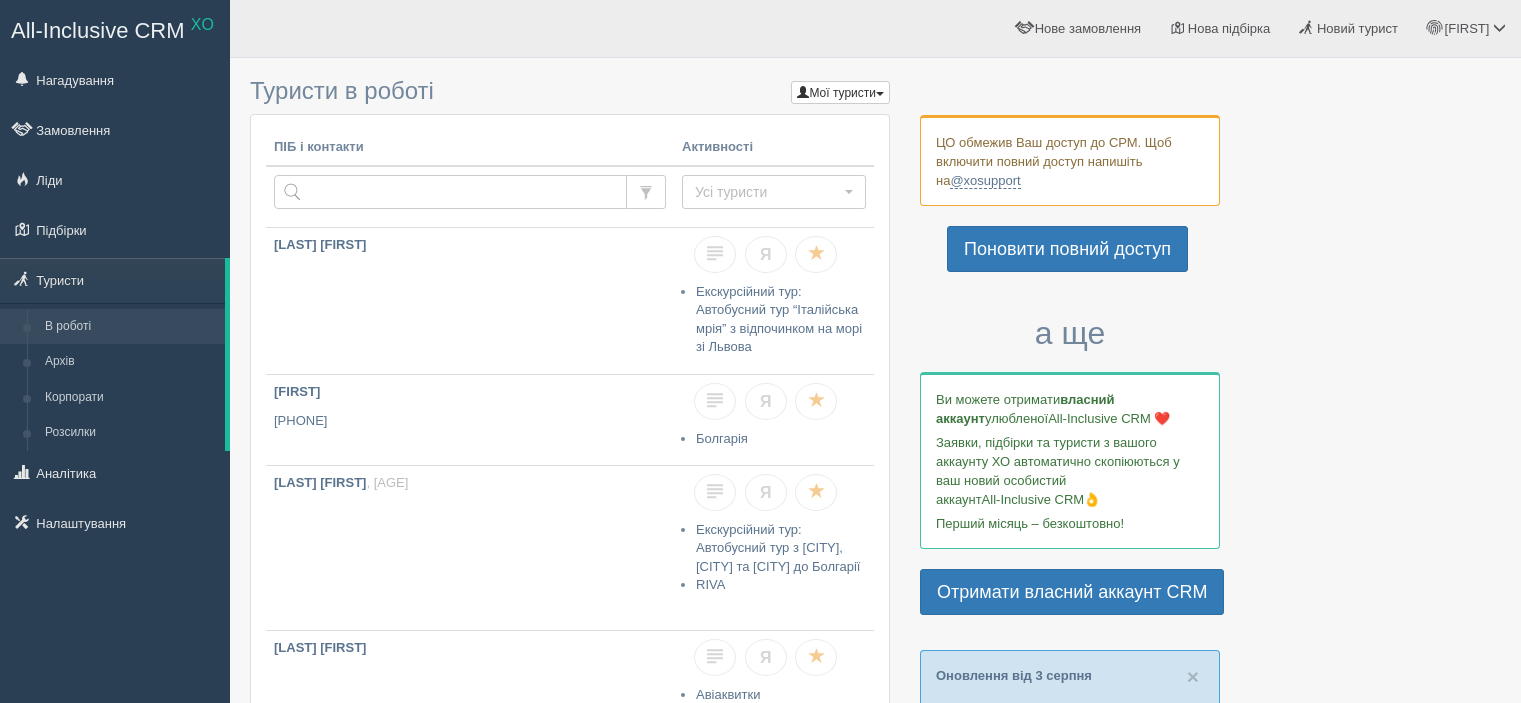 scroll, scrollTop: 0, scrollLeft: 0, axis: both 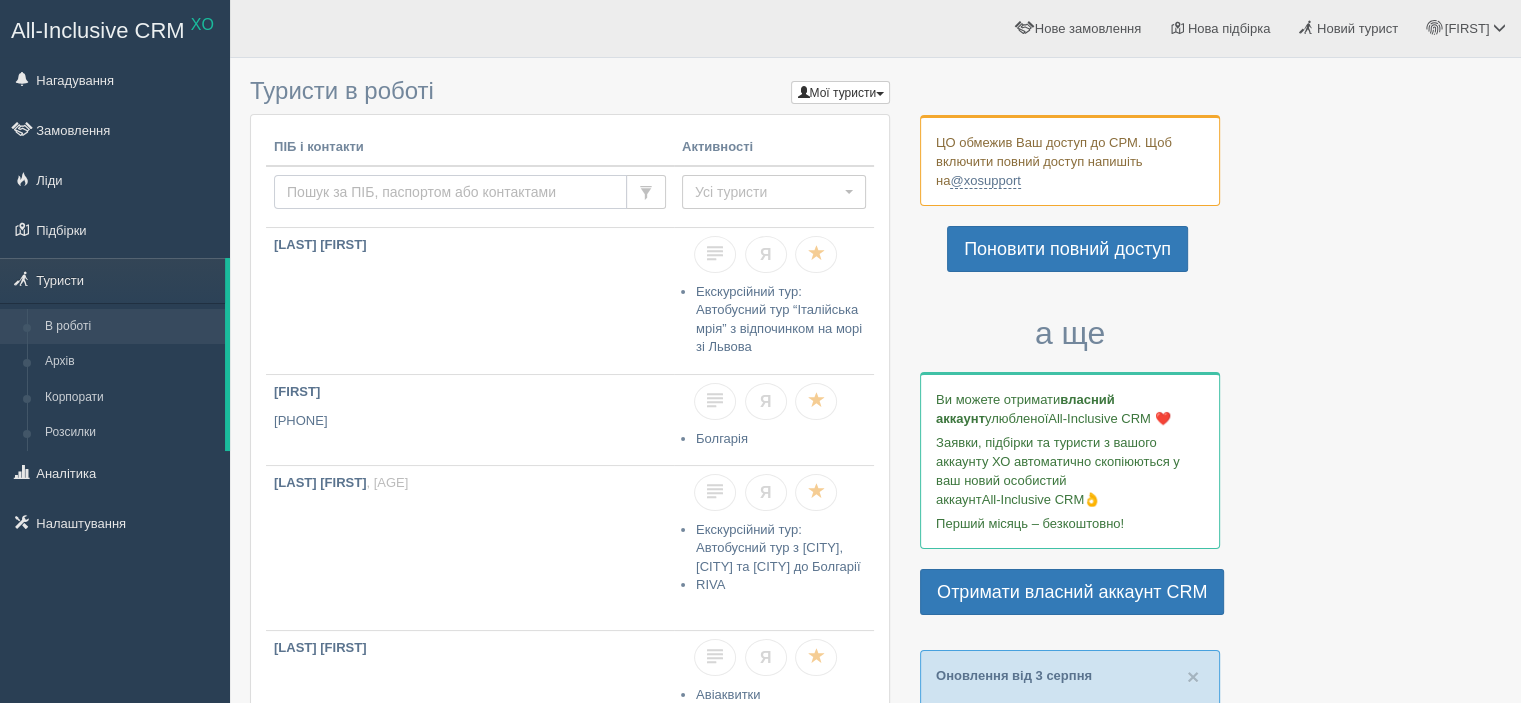click at bounding box center (450, 192) 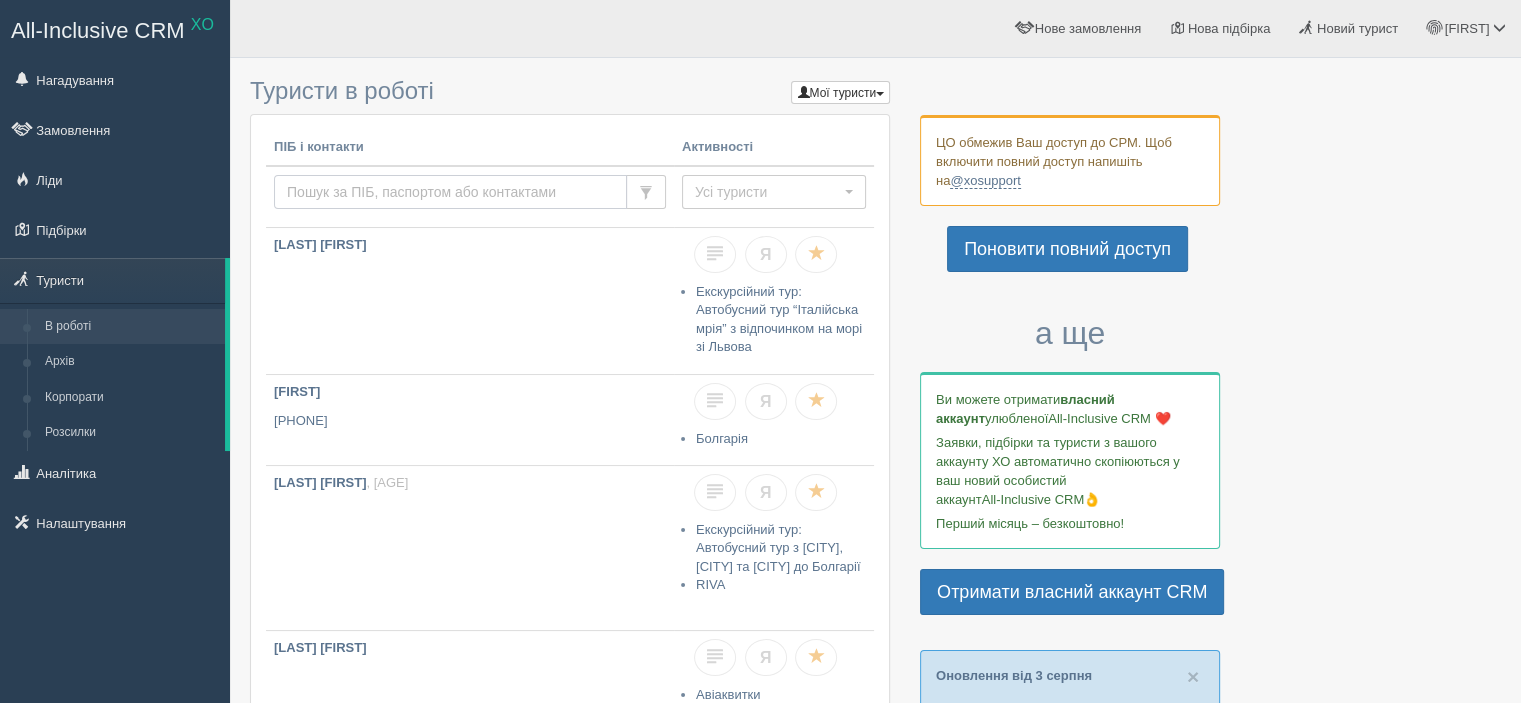 type on "K" 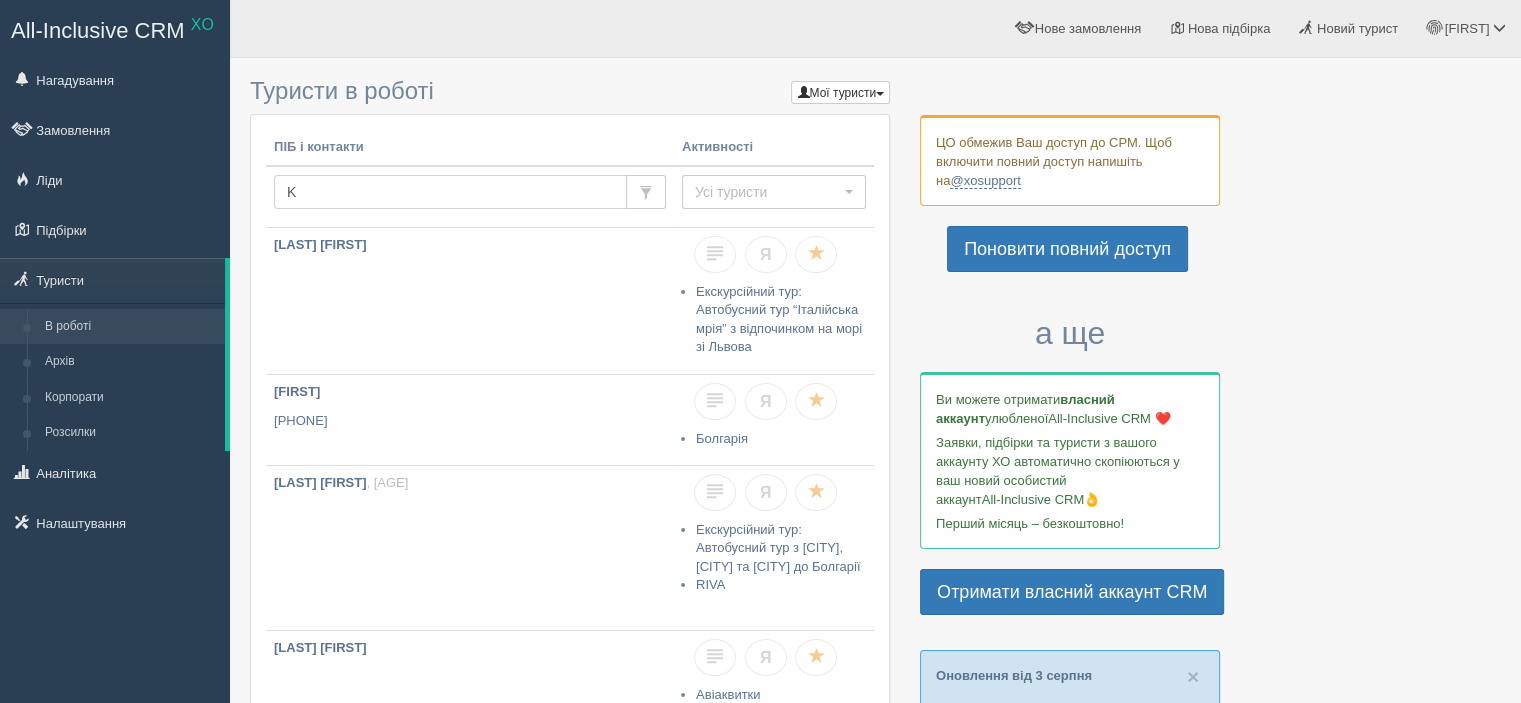 type 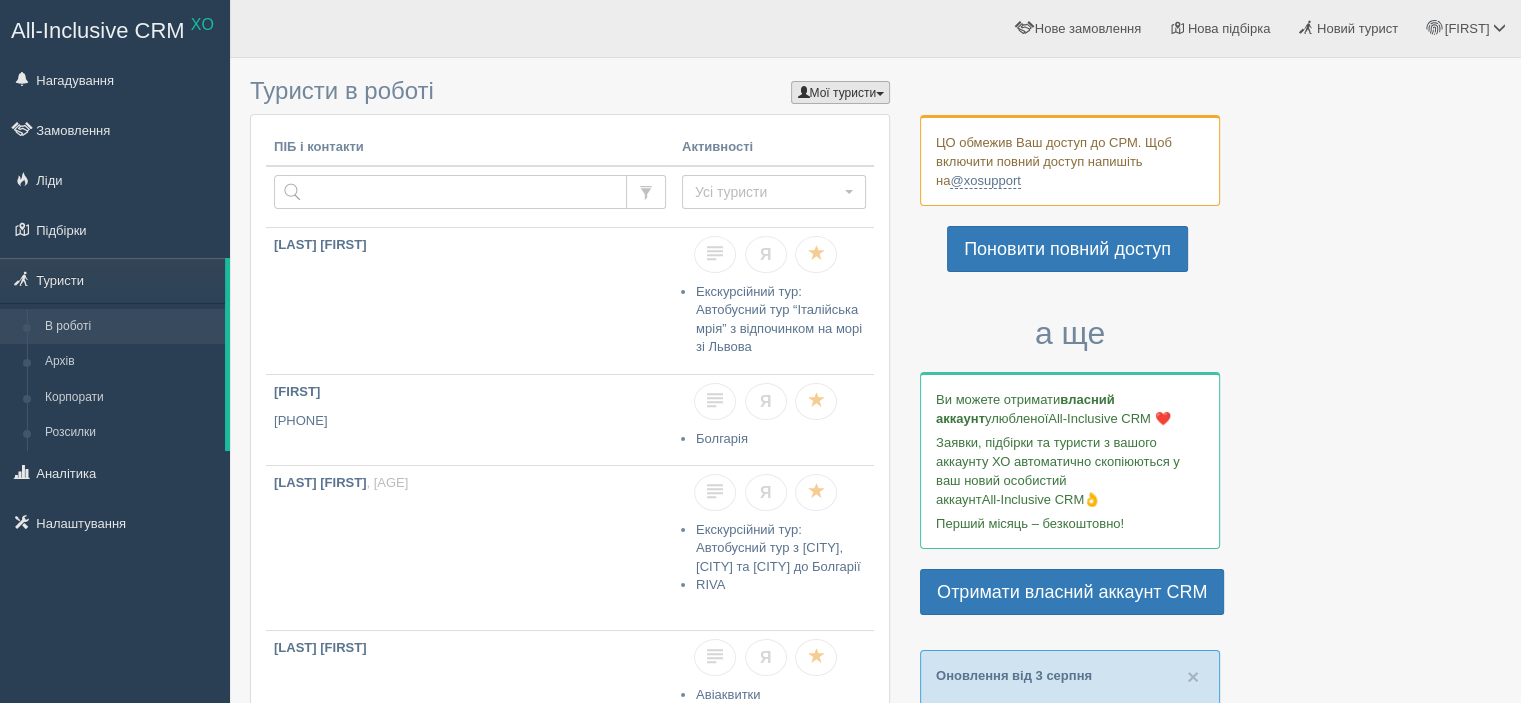 click on "Мої туристи" at bounding box center (840, 92) 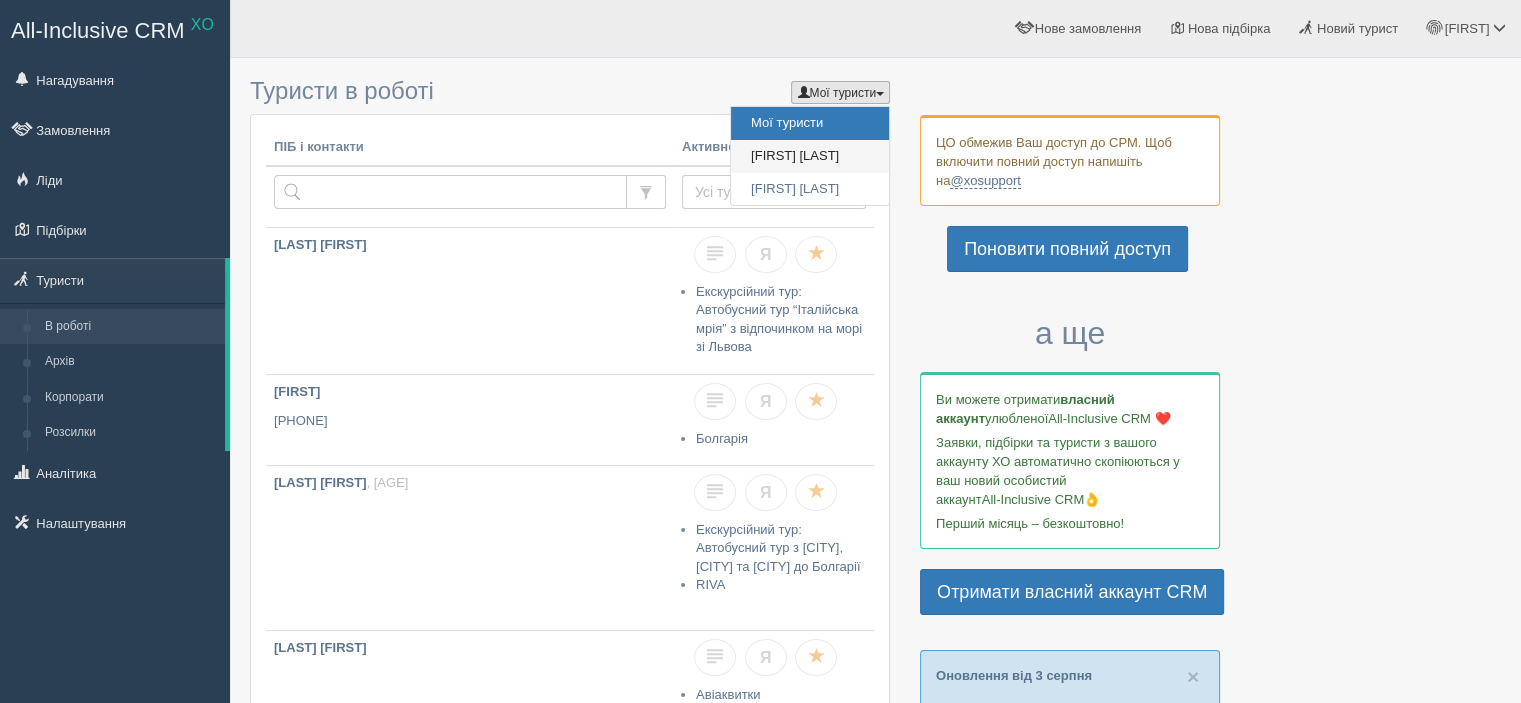 click on "[FIRST] [LAST]" at bounding box center [810, 156] 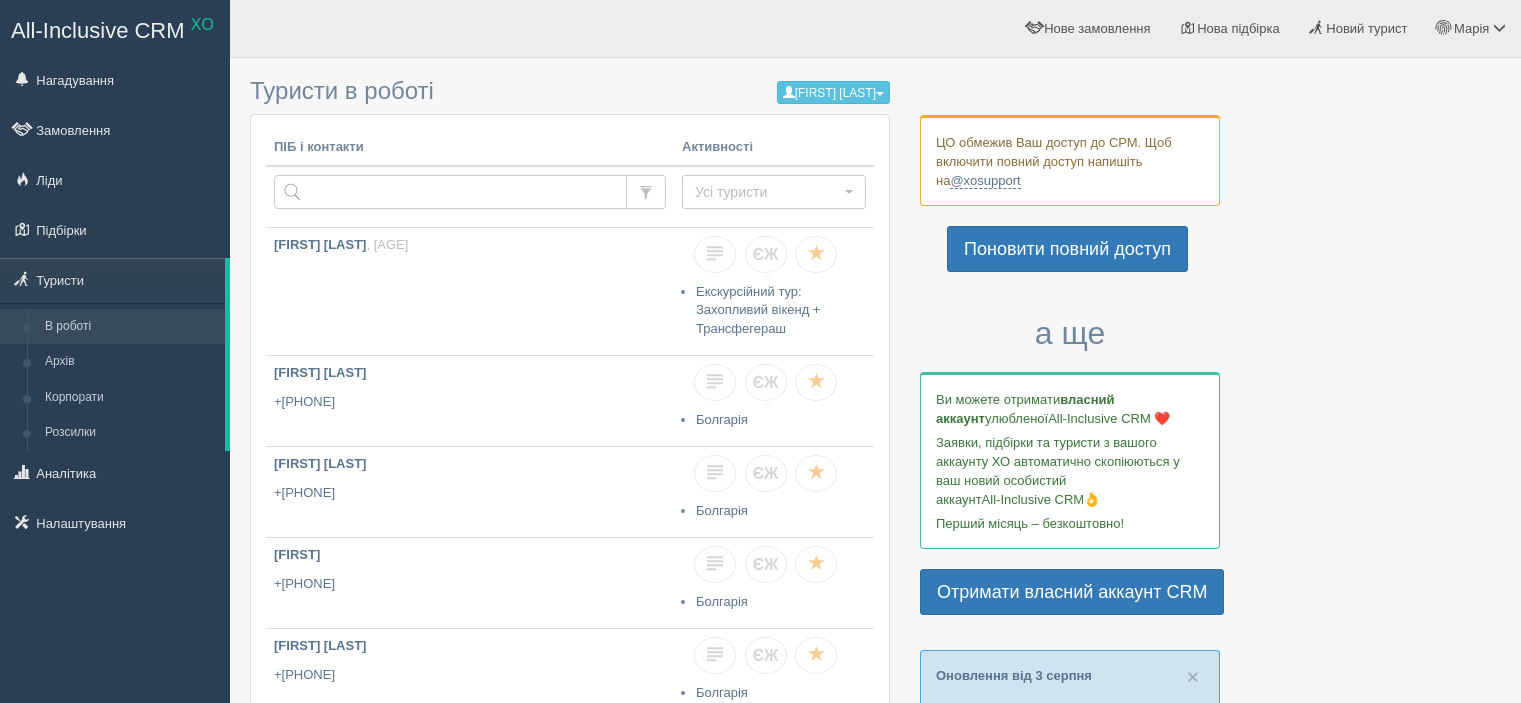 scroll, scrollTop: 0, scrollLeft: 0, axis: both 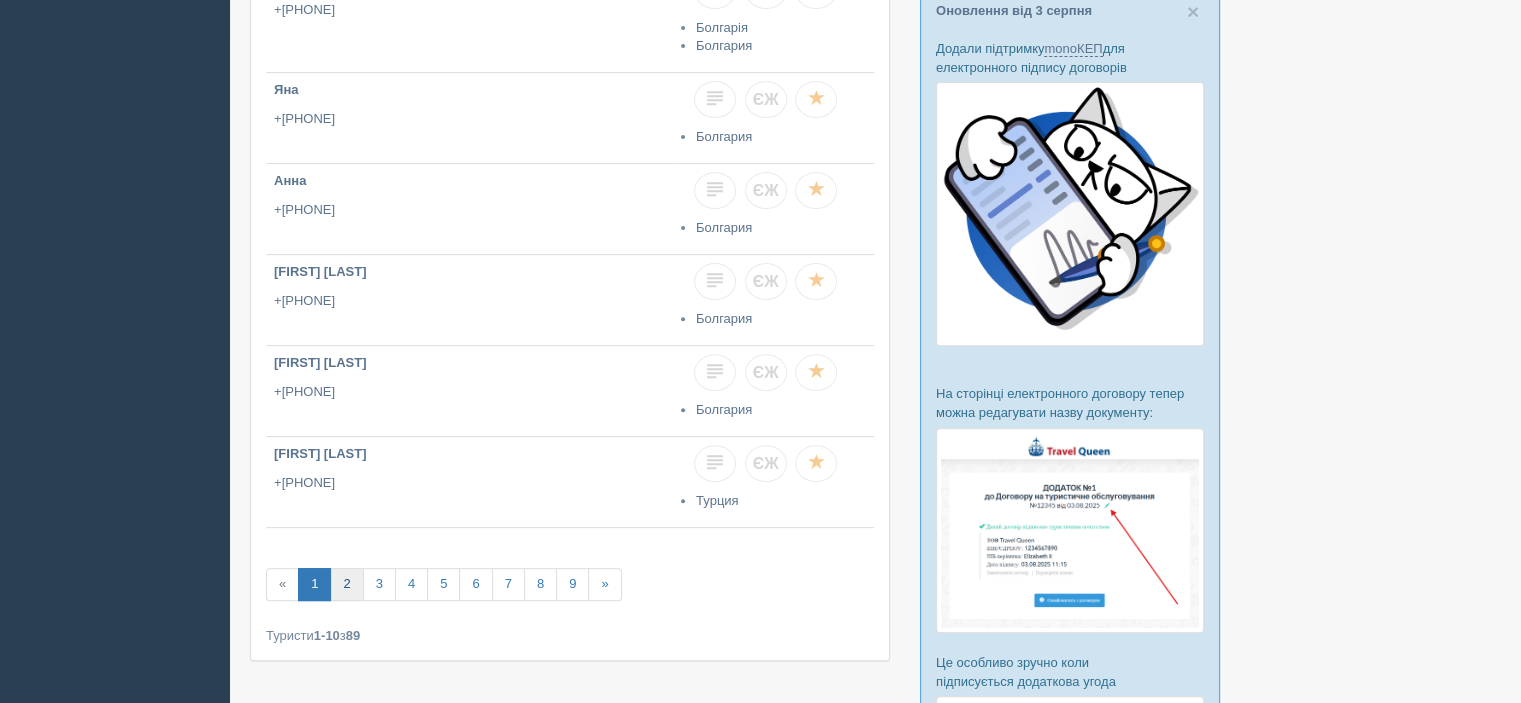 click on "2" at bounding box center (346, 584) 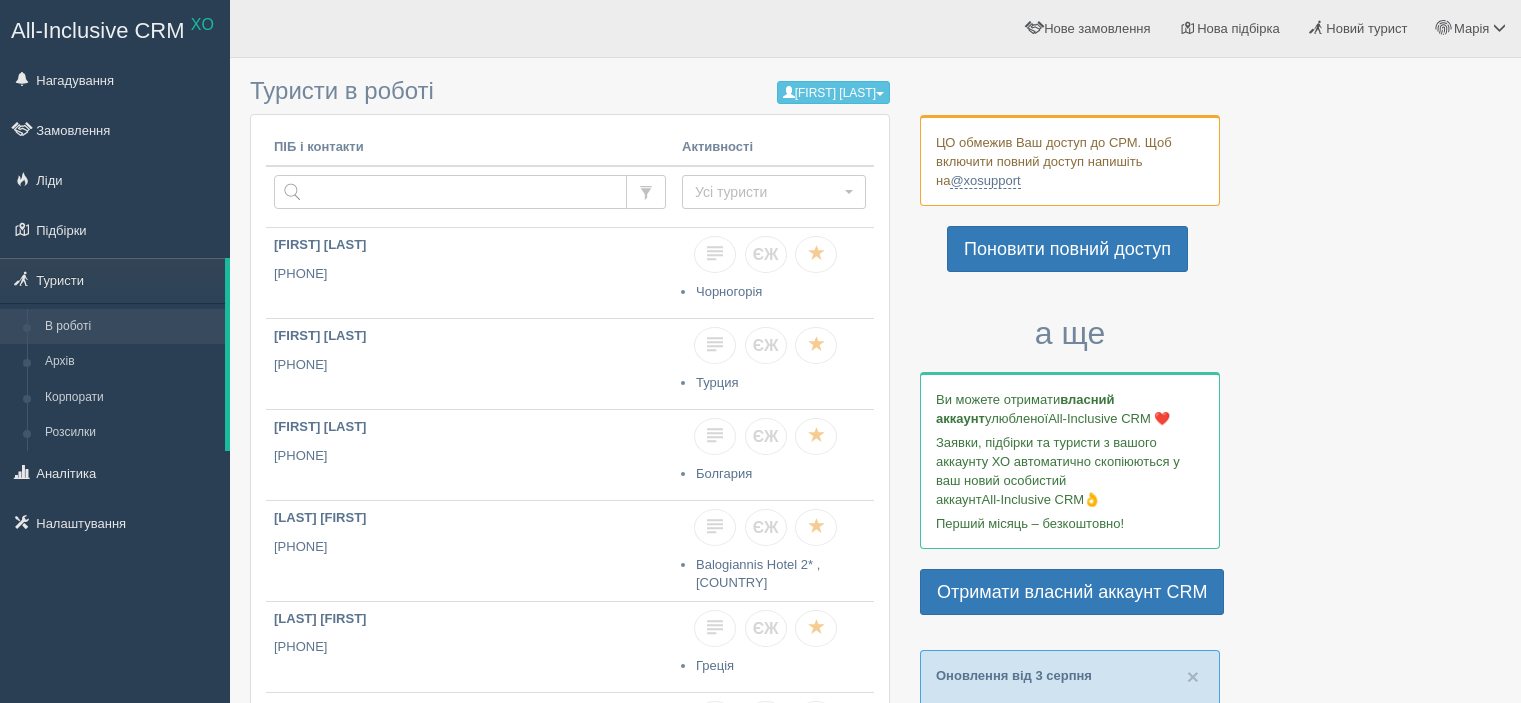 scroll, scrollTop: 0, scrollLeft: 0, axis: both 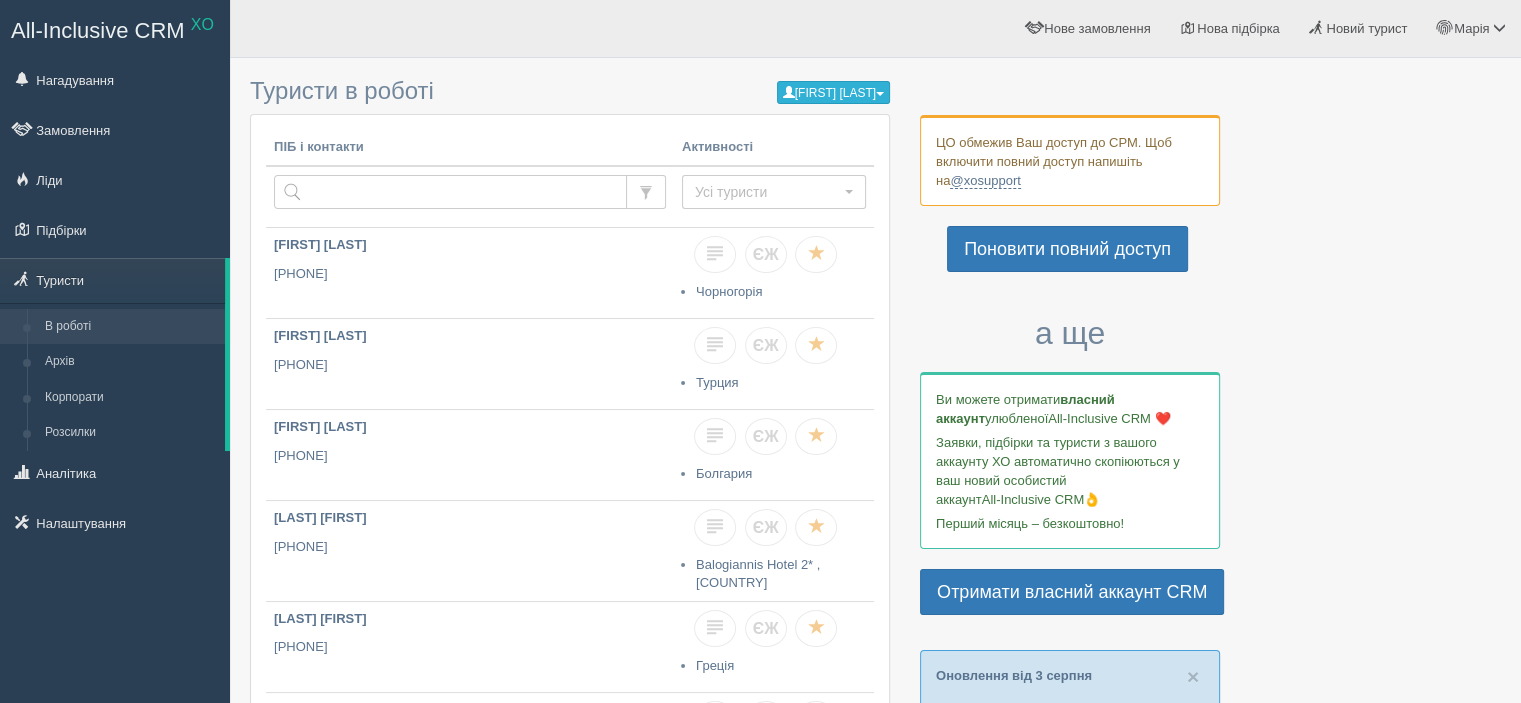 click on "[FIRST] [LAST]" at bounding box center (833, 92) 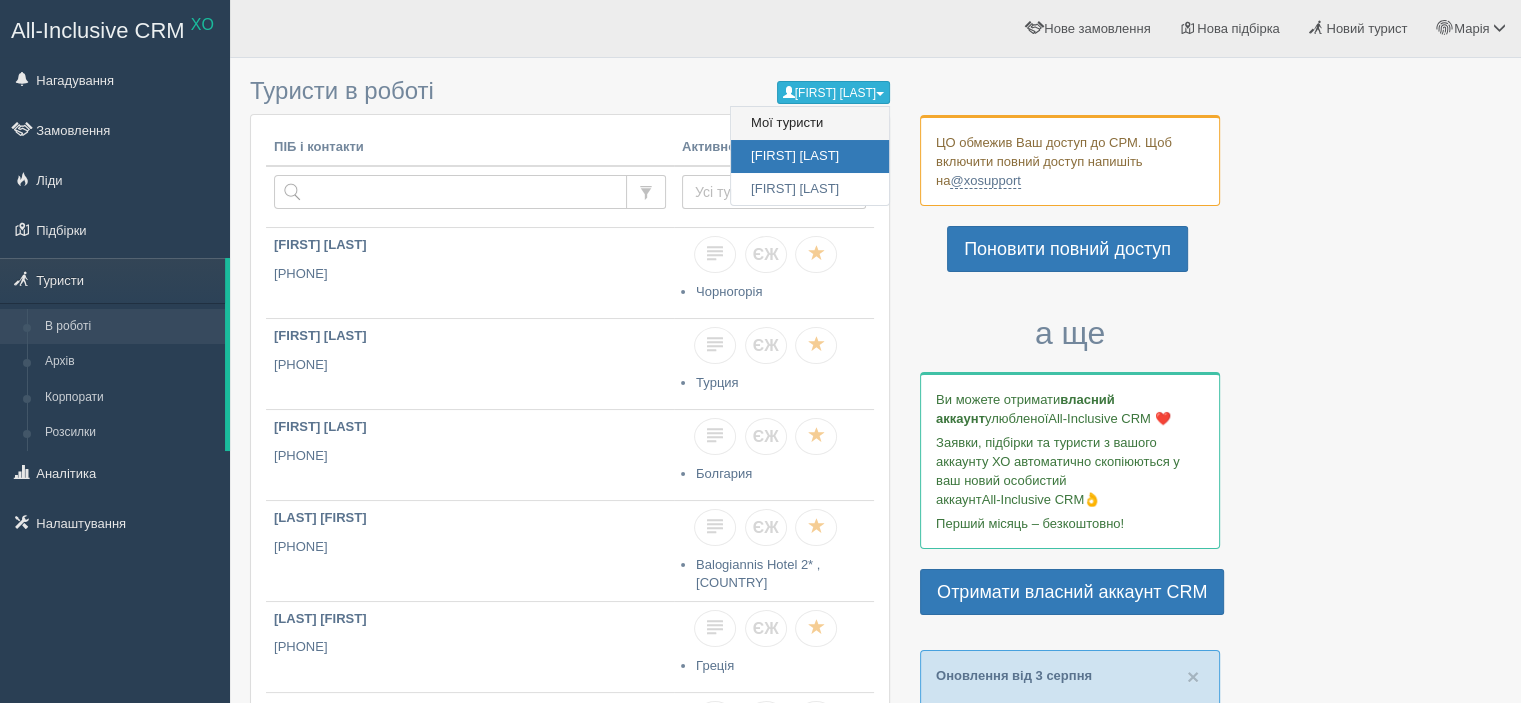 click on "Мої туристи" at bounding box center [810, 123] 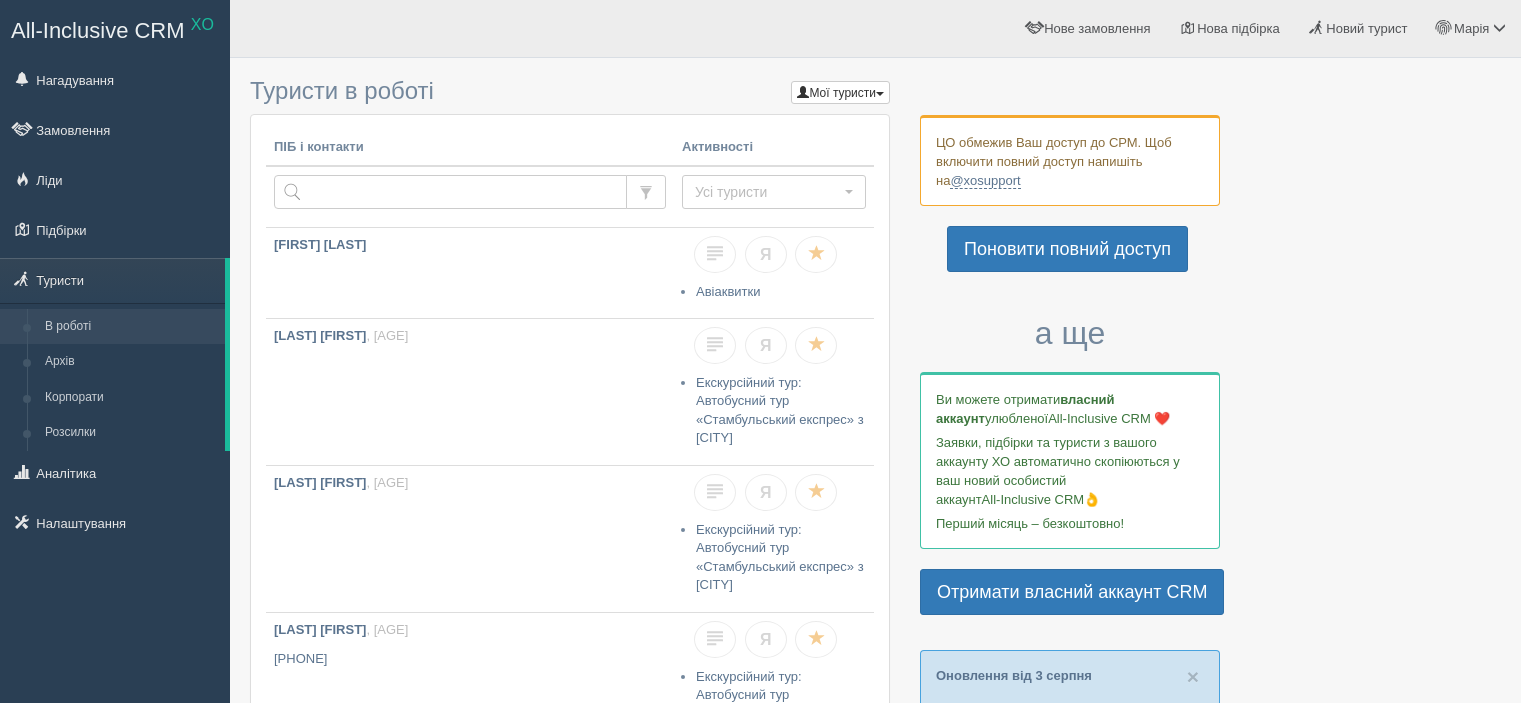 scroll, scrollTop: 0, scrollLeft: 0, axis: both 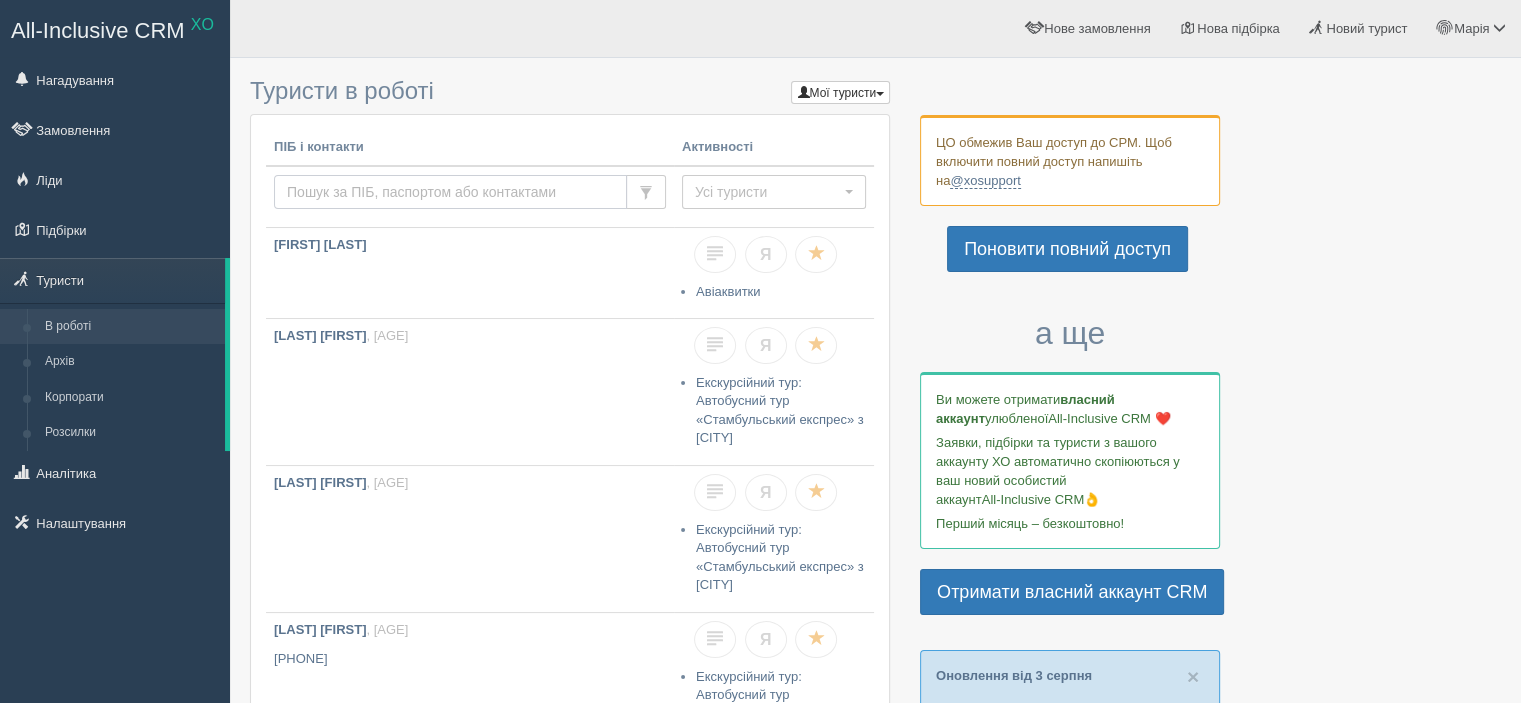 click at bounding box center [450, 192] 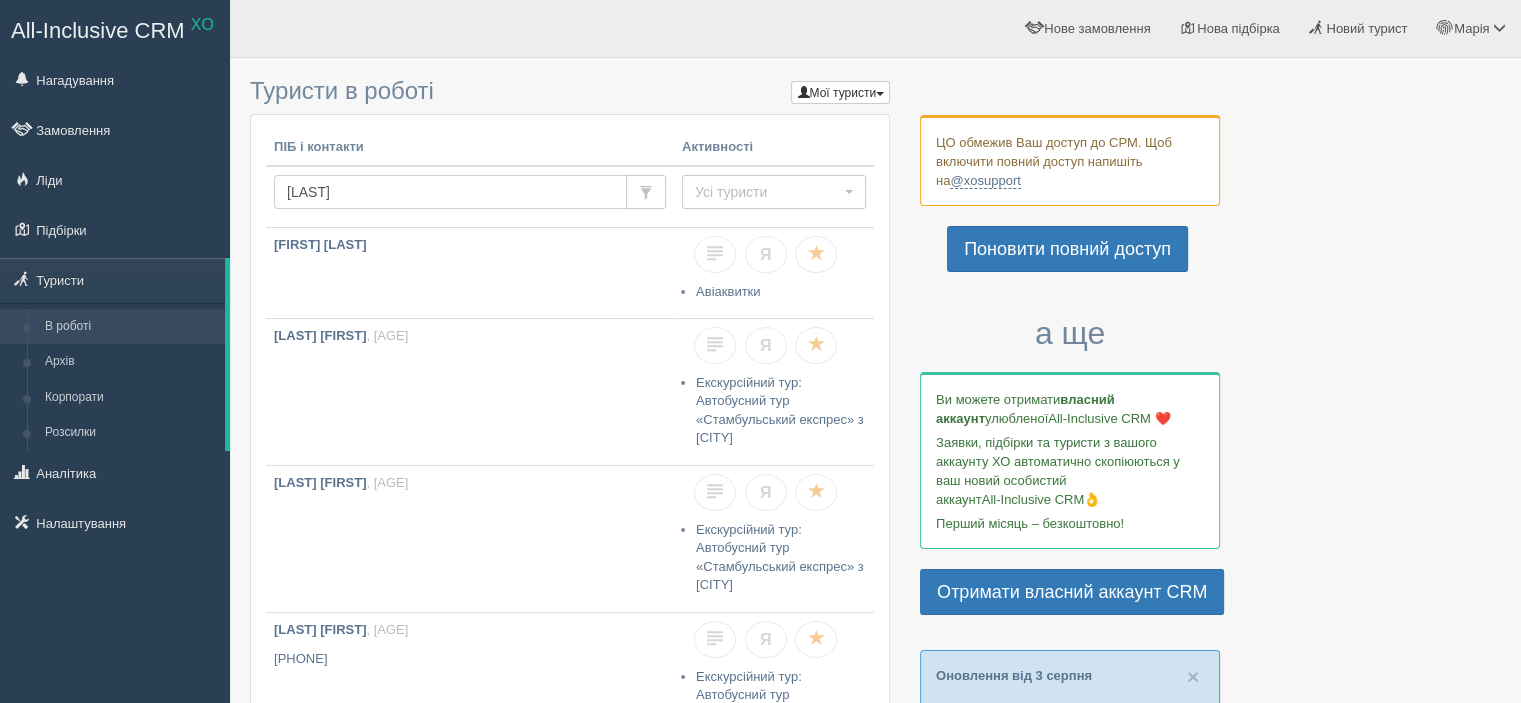 type on "[LAST]" 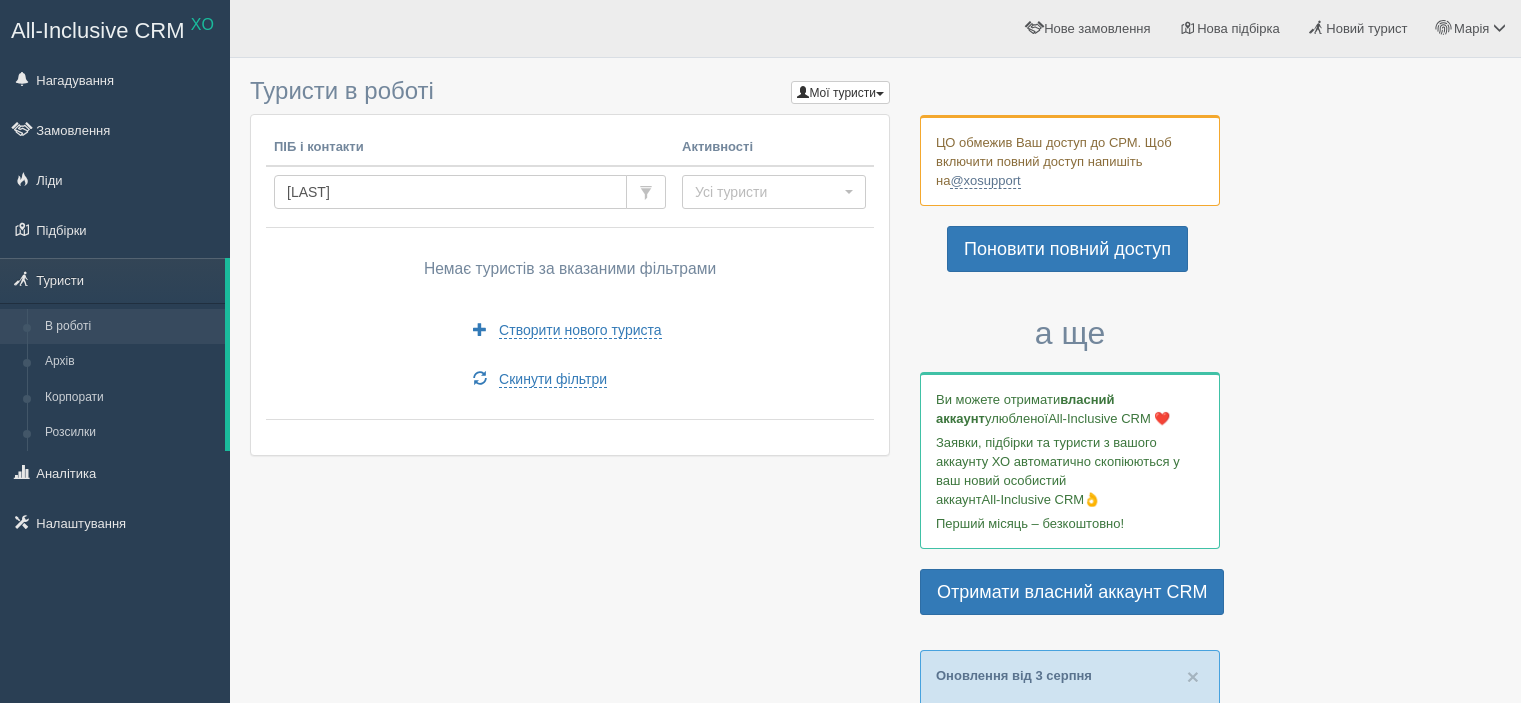 scroll, scrollTop: 0, scrollLeft: 0, axis: both 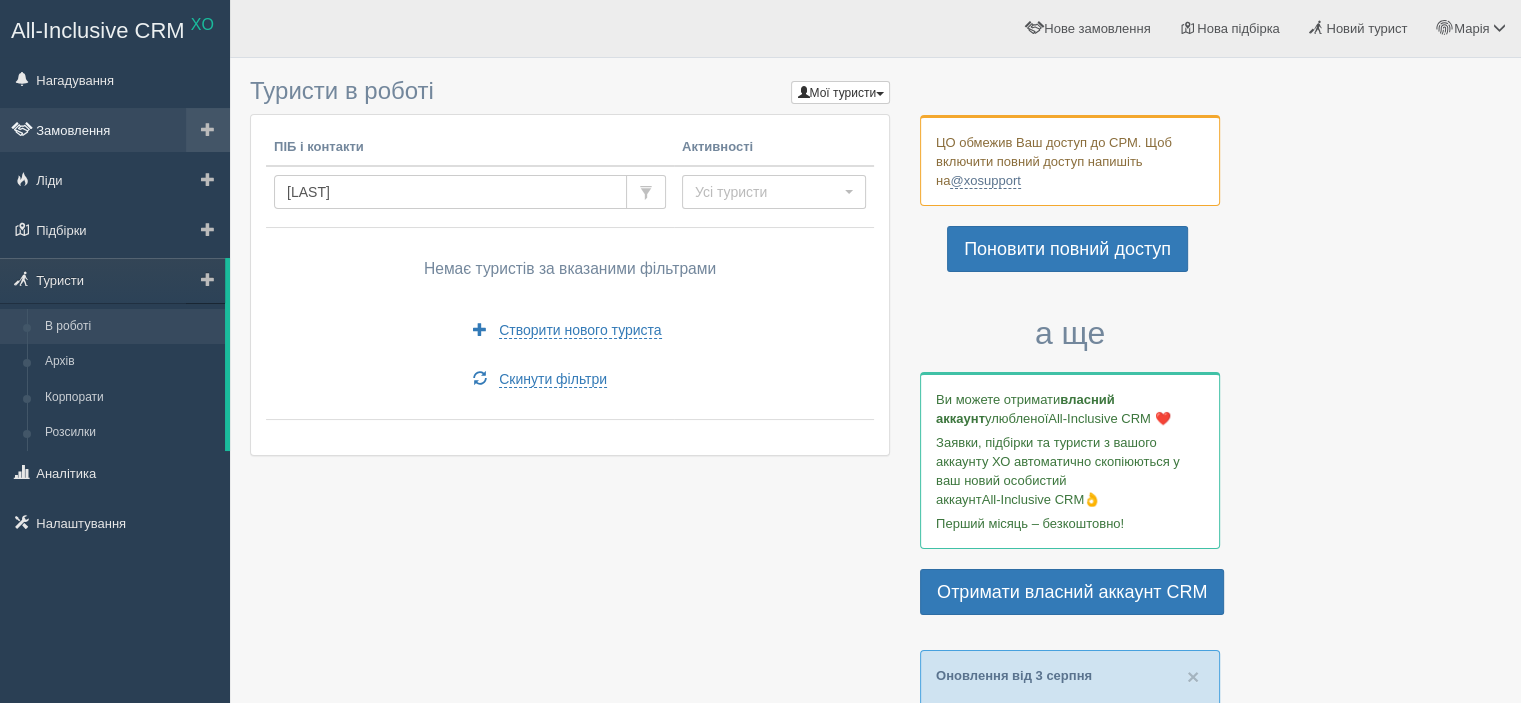 click on "Замовлення" at bounding box center (115, 130) 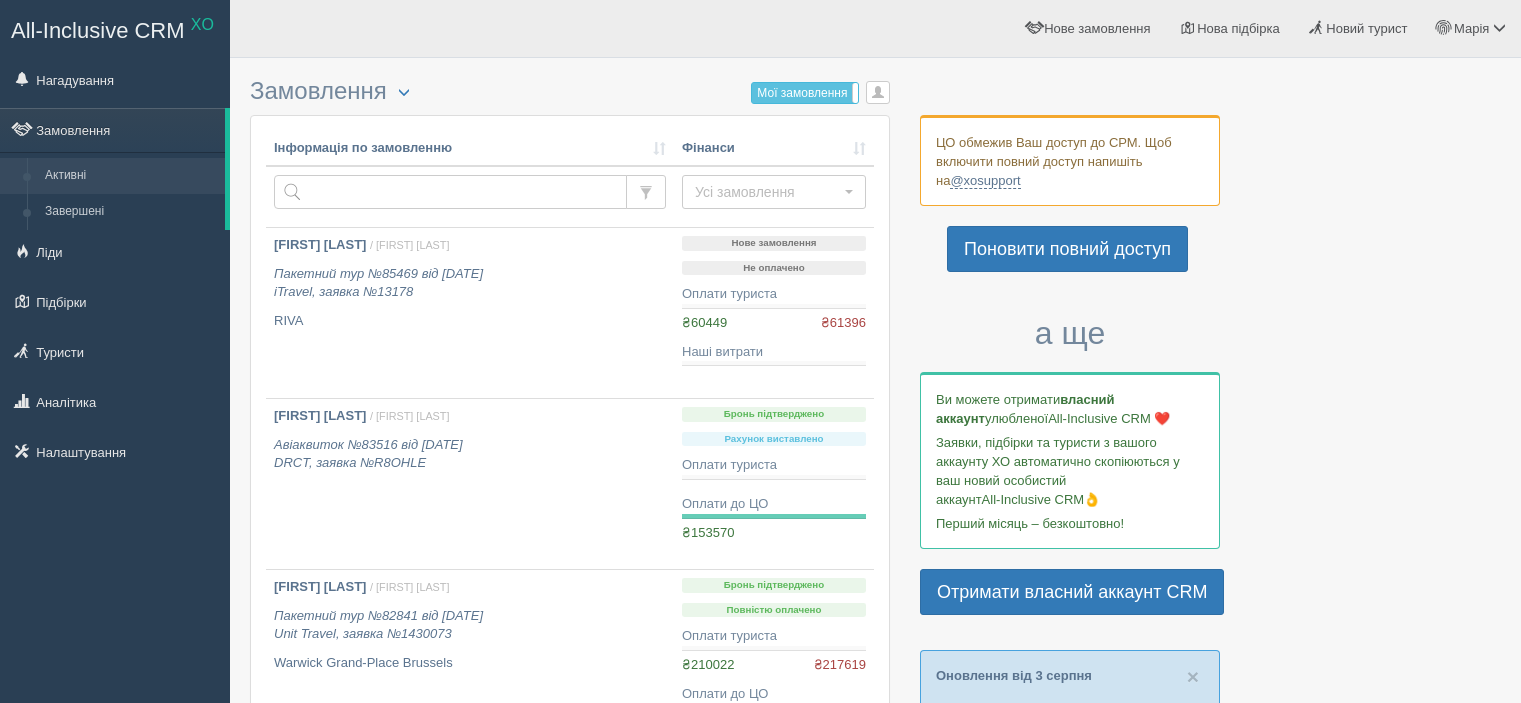 scroll, scrollTop: 0, scrollLeft: 0, axis: both 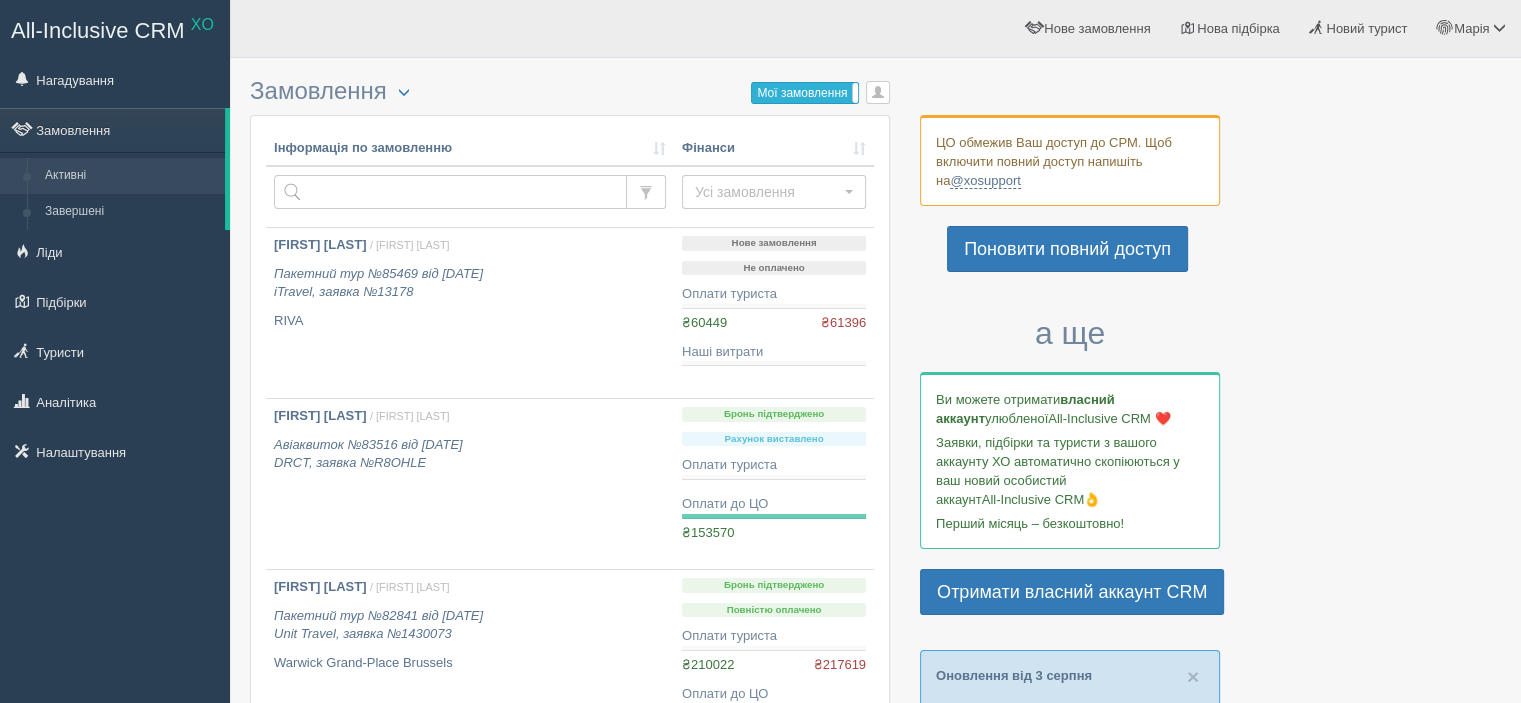 click on "Мої замовлення" at bounding box center (805, 93) 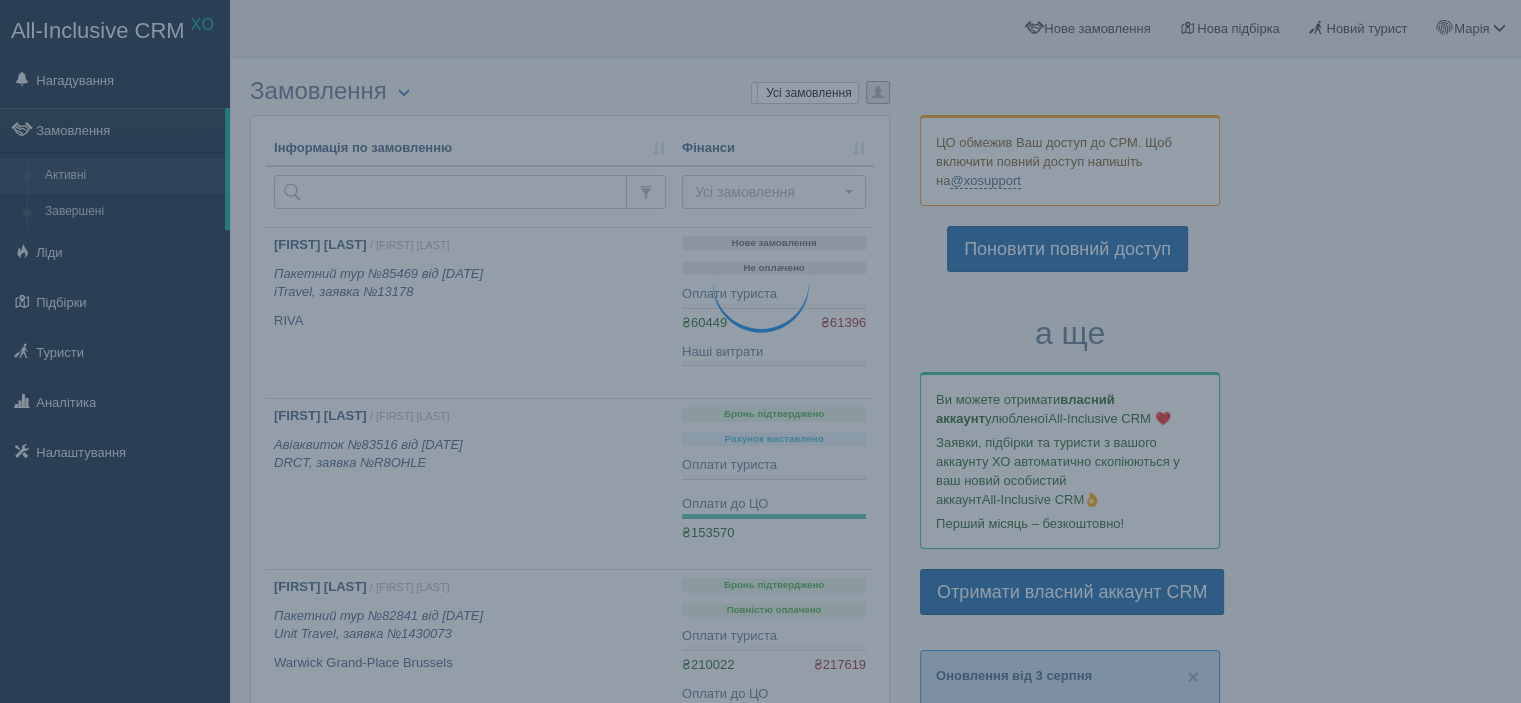 click at bounding box center (878, 92) 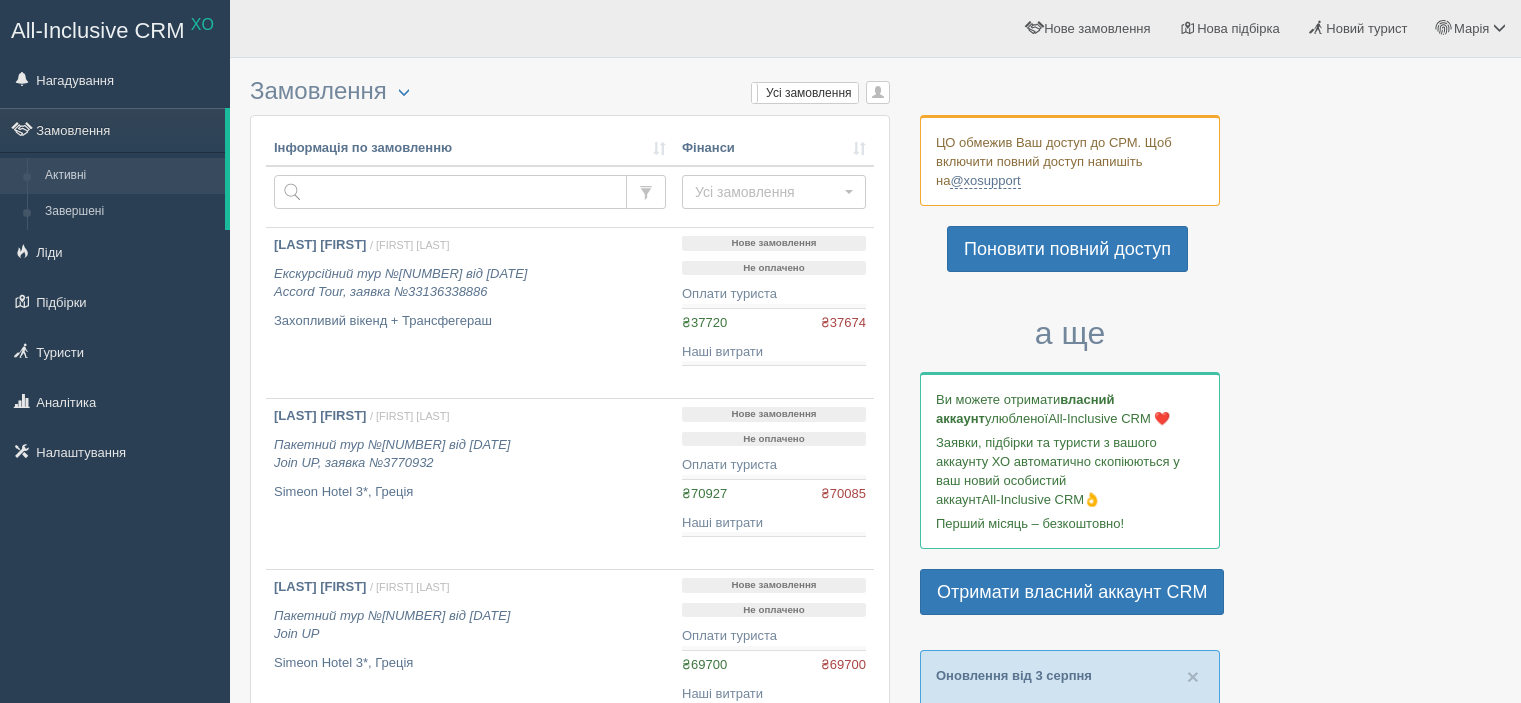 scroll, scrollTop: 0, scrollLeft: 0, axis: both 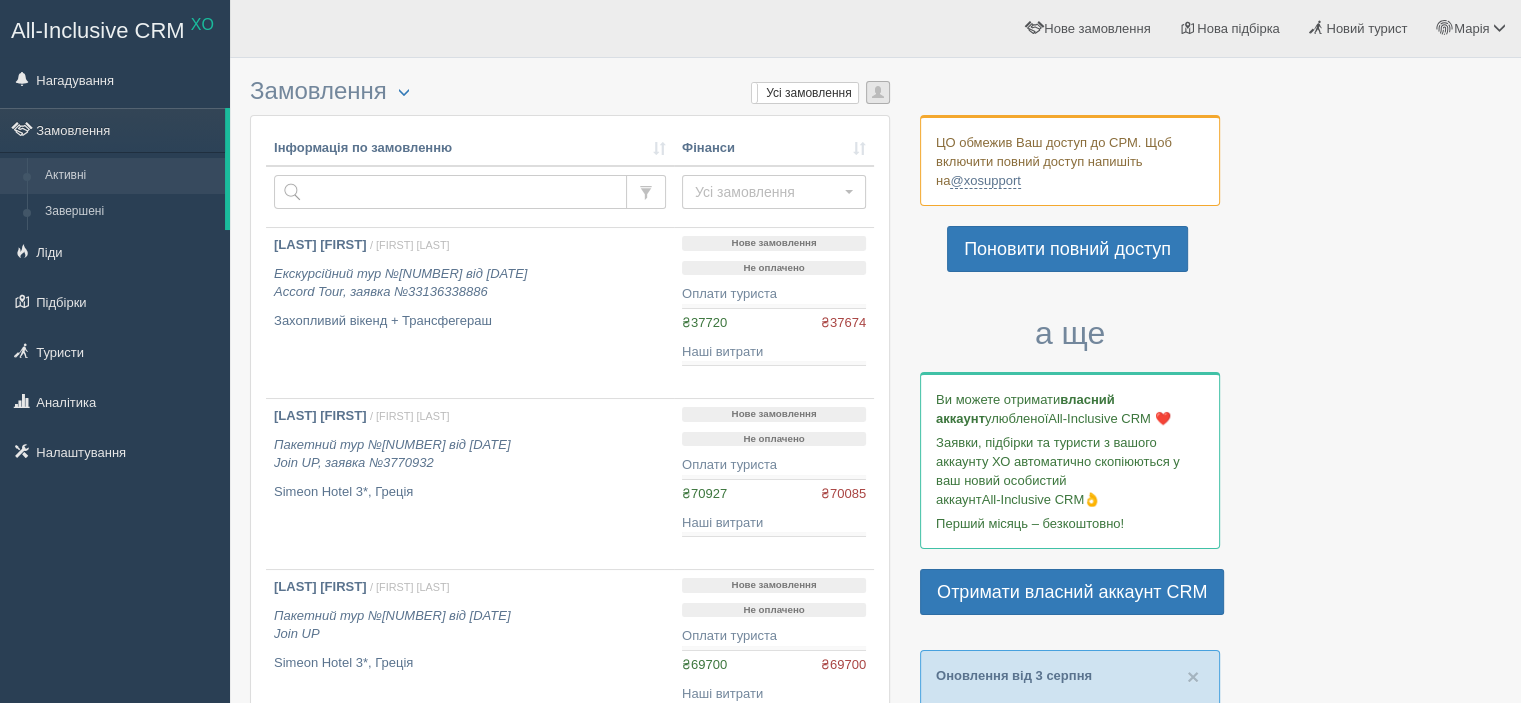 click at bounding box center (878, 92) 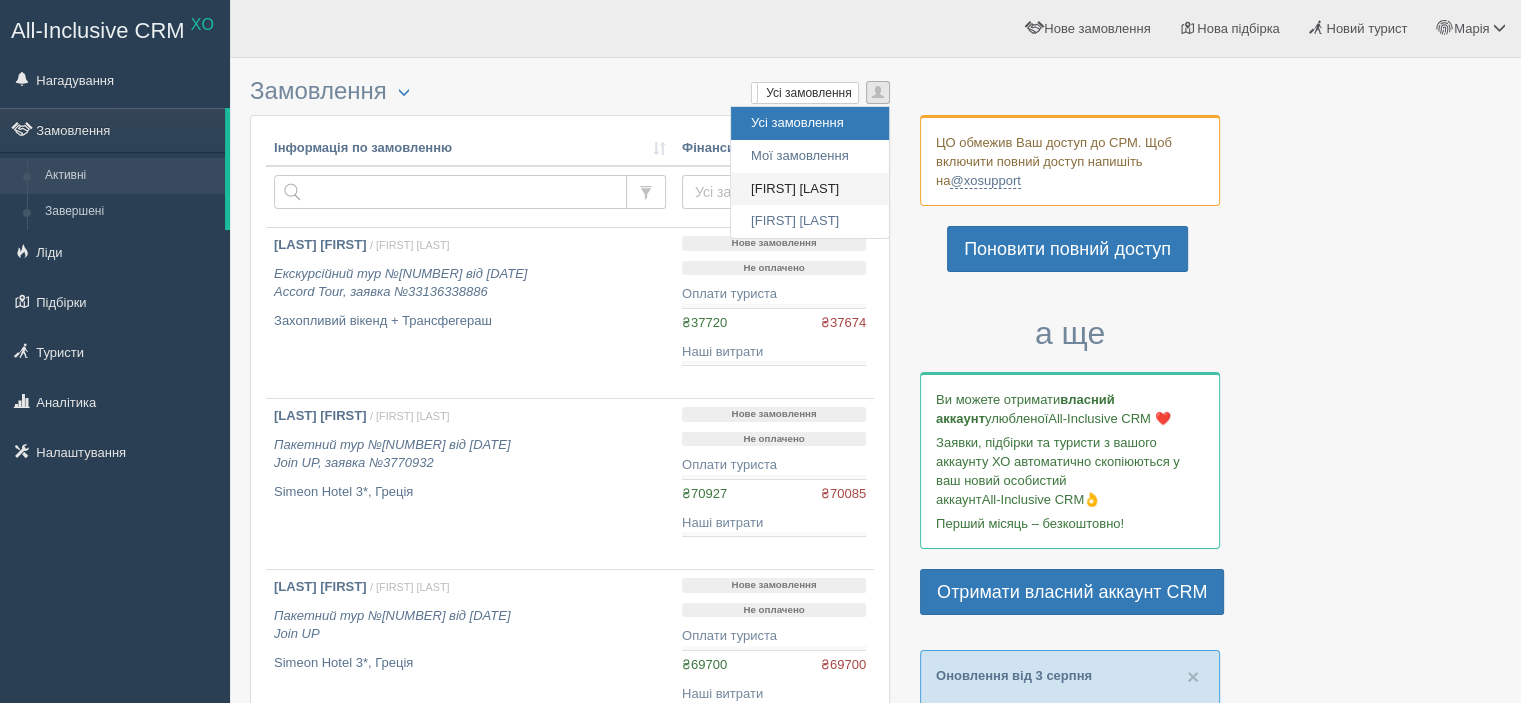 click on "[FIRST_NAME] [LAST_NAME]" at bounding box center (810, 189) 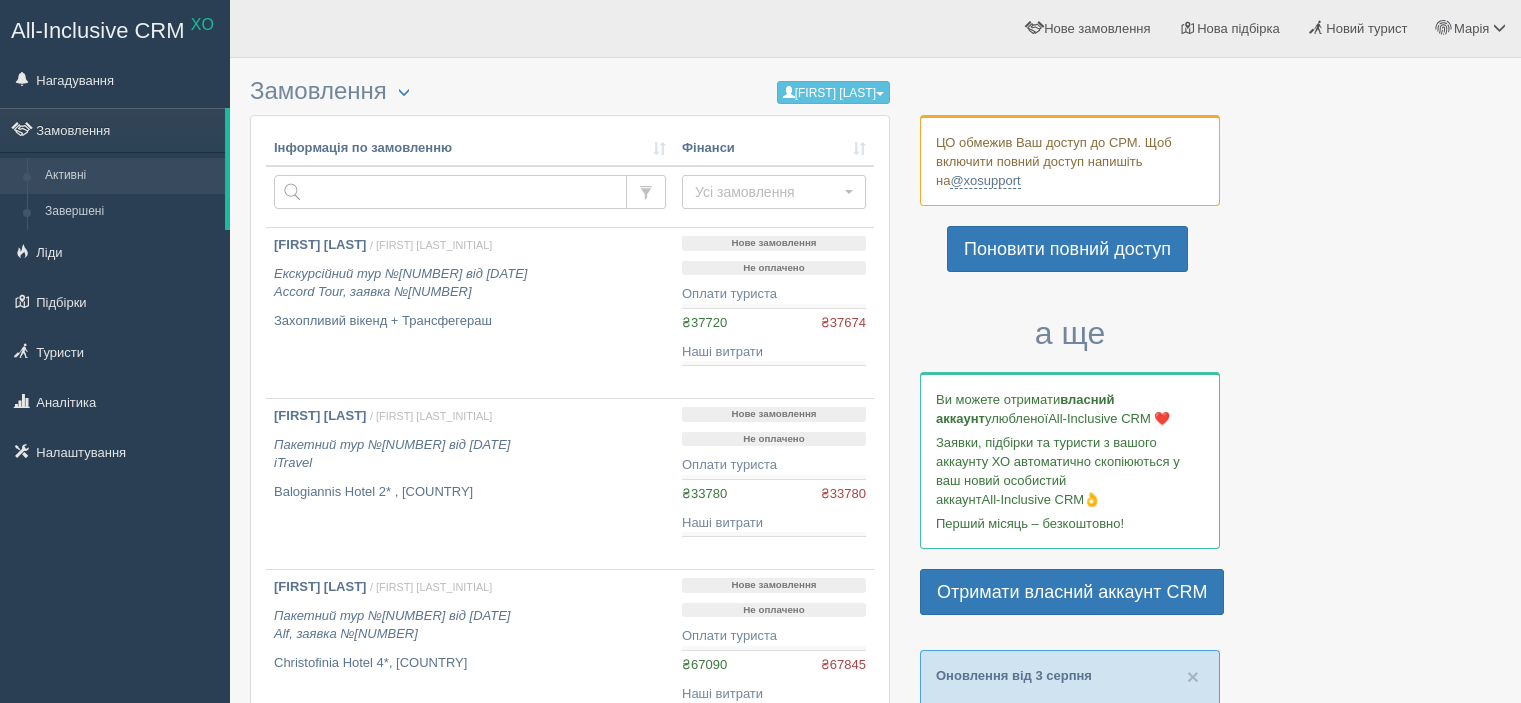 scroll, scrollTop: 0, scrollLeft: 0, axis: both 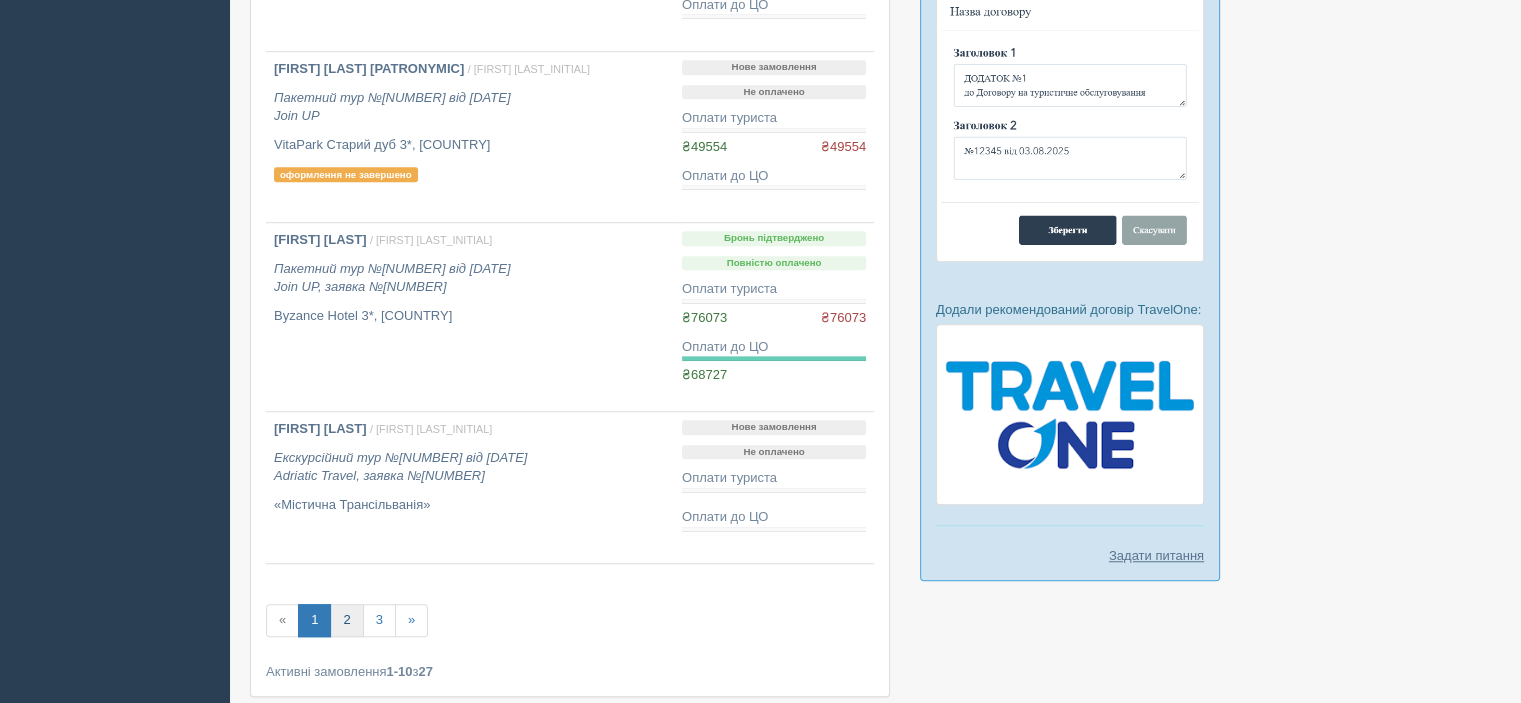 click on "2" at bounding box center [346, 620] 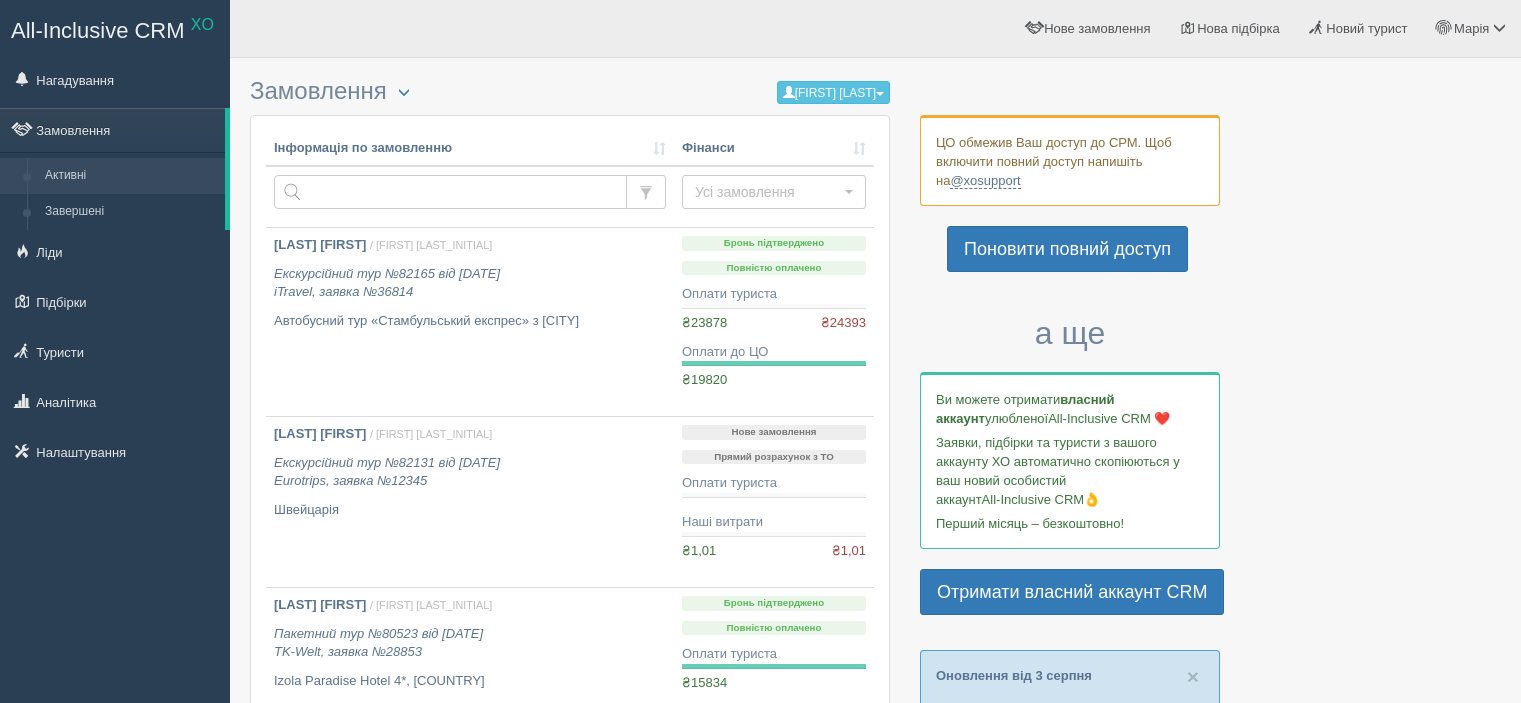 scroll, scrollTop: 0, scrollLeft: 0, axis: both 